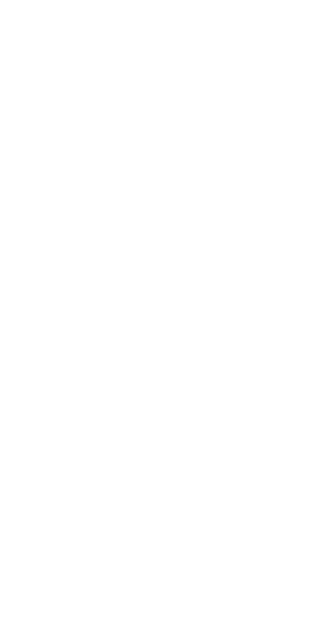 scroll, scrollTop: 0, scrollLeft: 0, axis: both 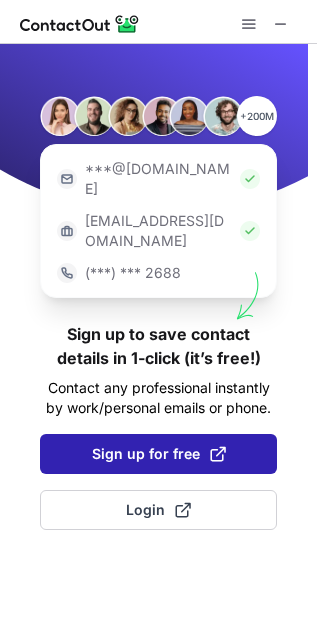click on "Sign up for free" at bounding box center [159, 454] 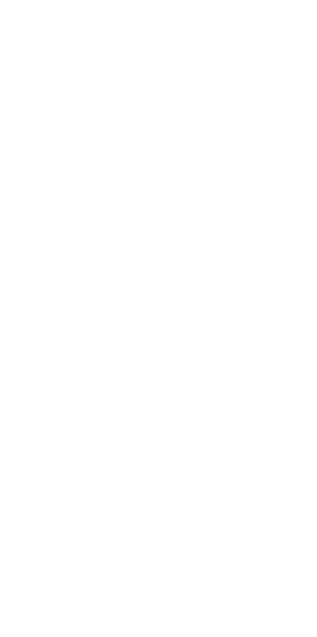 scroll, scrollTop: 0, scrollLeft: 0, axis: both 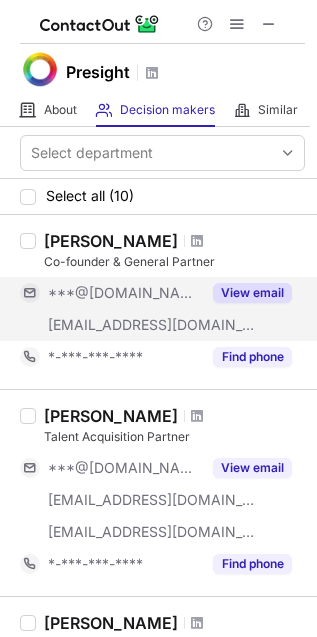 click on "View email" at bounding box center (252, 293) 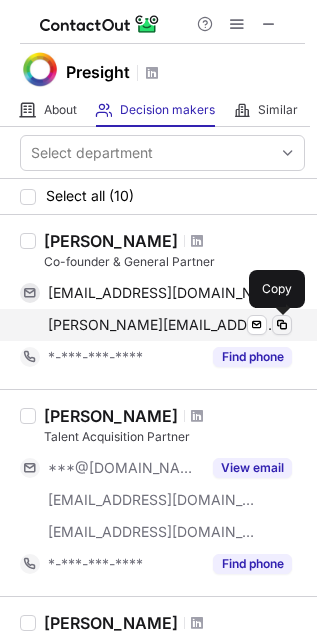 click at bounding box center (282, 325) 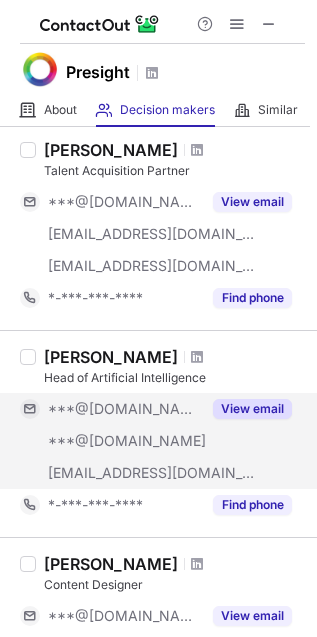 scroll, scrollTop: 0, scrollLeft: 0, axis: both 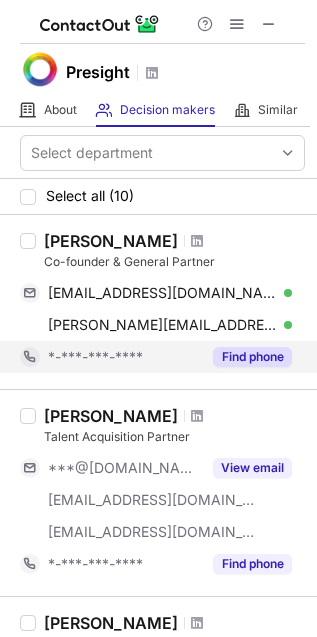 click on "Find phone" at bounding box center [252, 357] 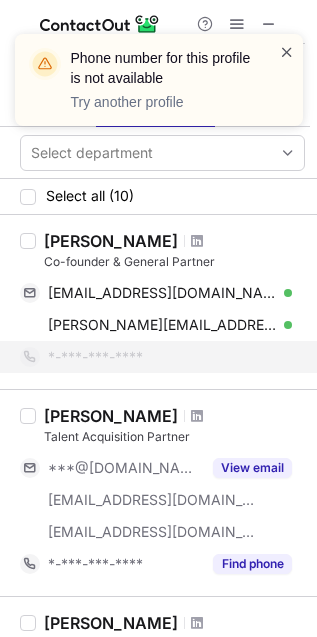 click at bounding box center (287, 52) 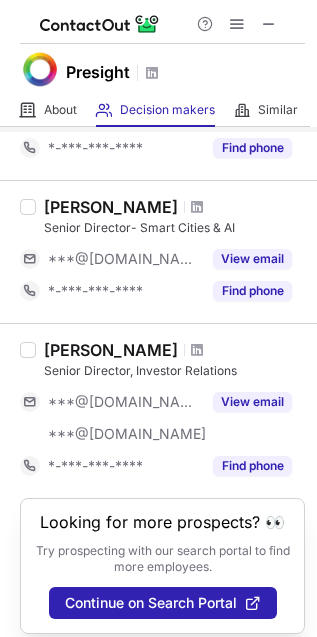 scroll, scrollTop: 1478, scrollLeft: 0, axis: vertical 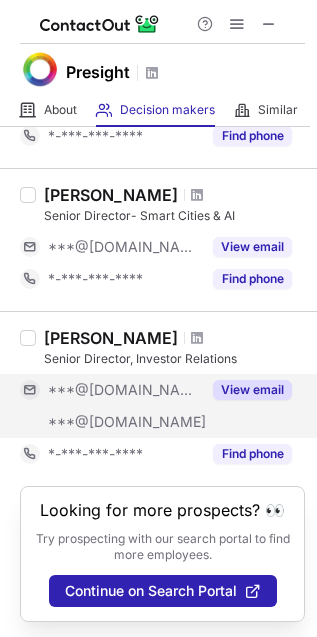 click on "View email" at bounding box center [252, 390] 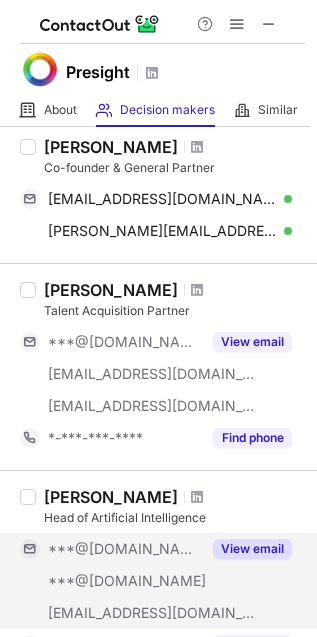 scroll, scrollTop: 266, scrollLeft: 0, axis: vertical 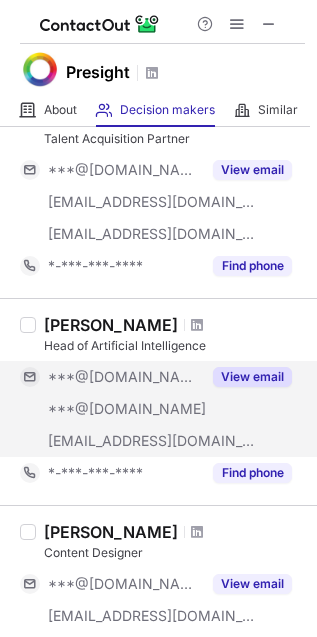 click on "View email" at bounding box center (252, 377) 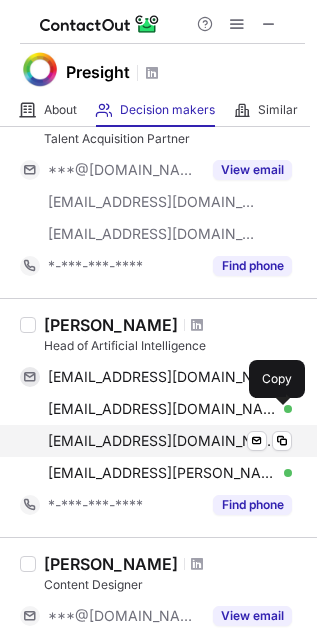 scroll, scrollTop: 400, scrollLeft: 0, axis: vertical 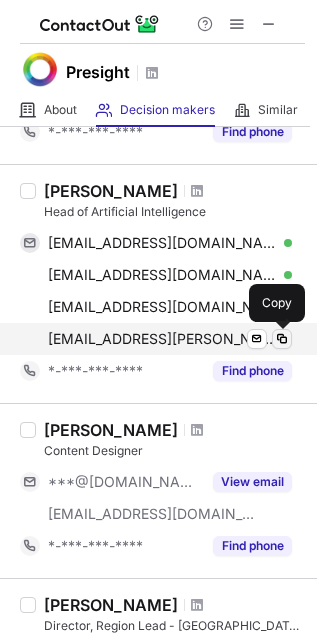 click at bounding box center (282, 339) 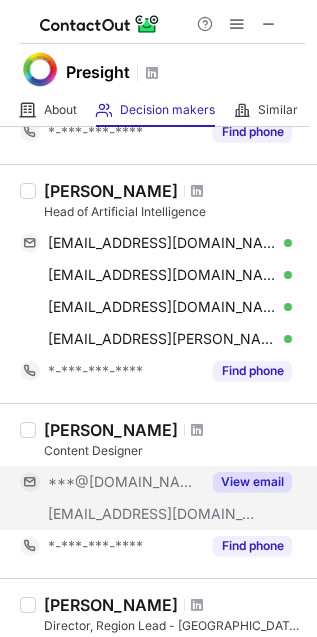 click on "View email" at bounding box center [252, 482] 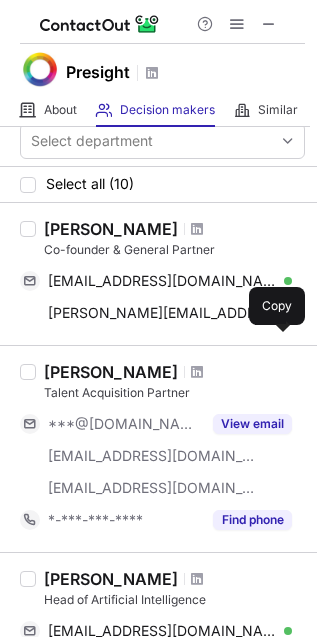 scroll, scrollTop: 0, scrollLeft: 0, axis: both 